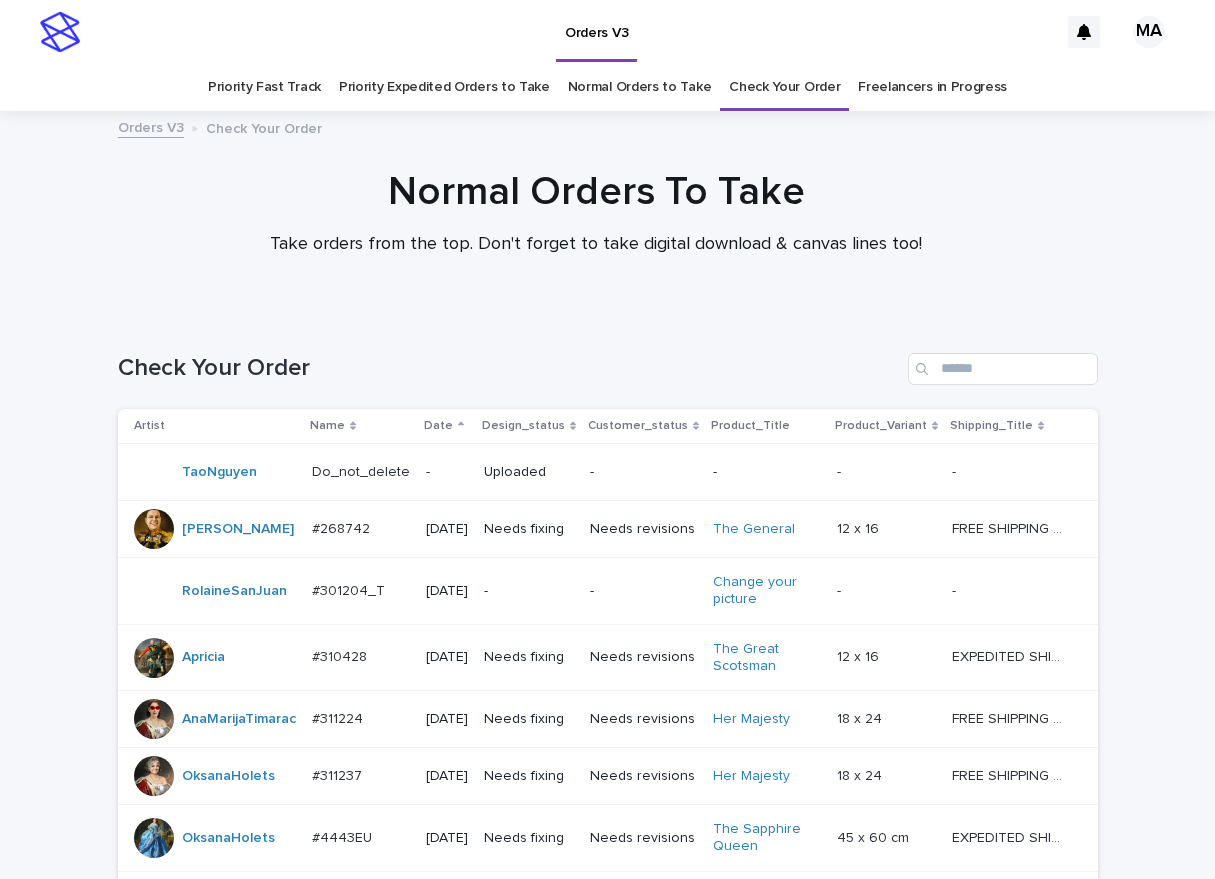 scroll, scrollTop: 0, scrollLeft: 0, axis: both 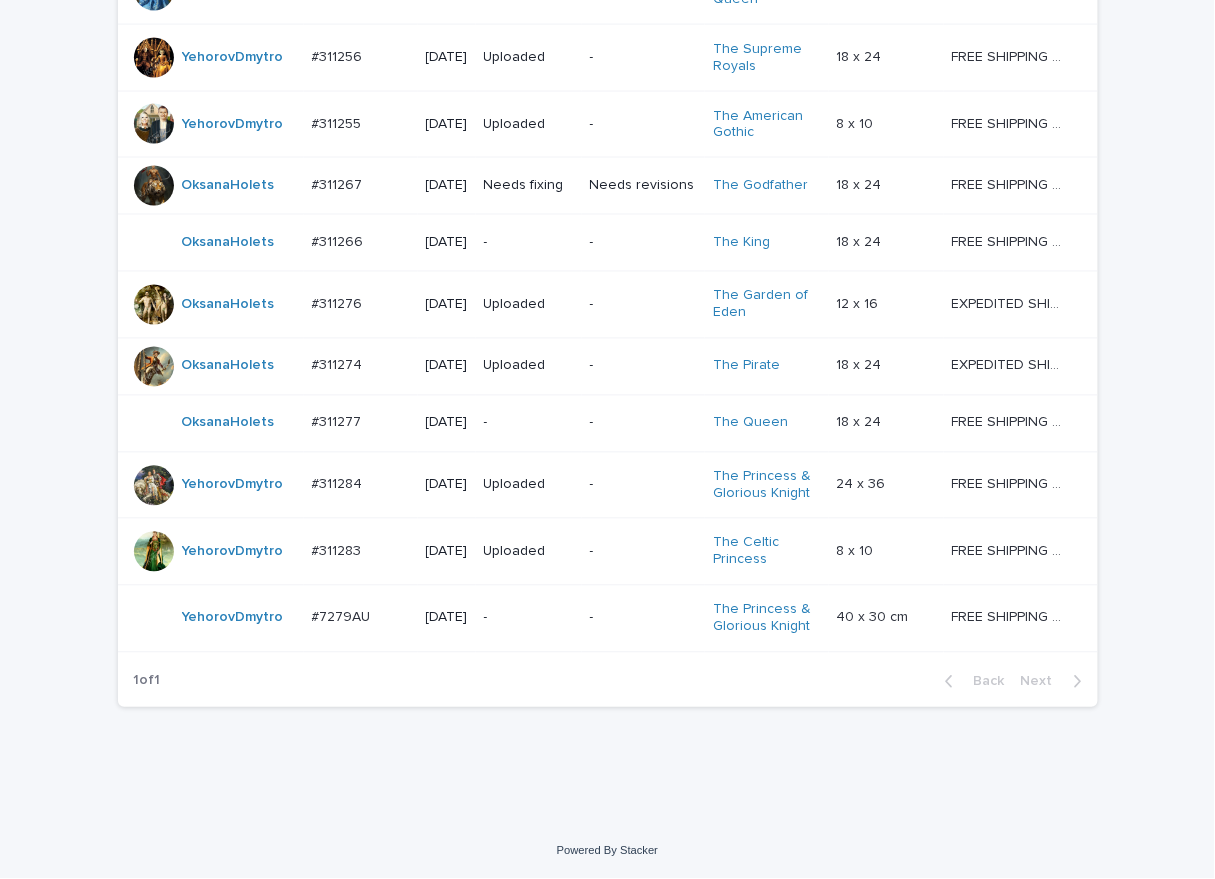 click on "Loading... Saving… Loading... Saving… Check Your Order Artist Name Date Design_status Customer_status Product_Title Product_Variant Shipping_Title TaoNguyen   Do_not_delete Do_not_delete   - Uploaded - - - -   - -   YuliyaSergeeva   #268742 #268742   2024-11-29 Needs fixing Needs revisions The General   12 x 16 12 x 16   FREE SHIPPING - preview in 1-2 business days, after your approval delivery will take 5-10 business days. FREE SHIPPING - preview in 1-2 business days, after your approval delivery will take 5-10 business days.   RolaineSanJuan   #301204_T #301204_T   2025-05-26 - - Change your picture   - -   - -   Apricia   #310428 #310428   2025-06-23 Needs fixing Needs revisions The Great Scotsman   12 x 16 12 x 16   EXPEDITED SHIPPING - preview in 1 business day; delivery up to 5 business days after your approval. EXPEDITED SHIPPING - preview in 1 business day; delivery up to 5 business days after your approval.   AnaMarijaTimarac   #311224 #311224   2025-07-11 Needs fixing Her Majesty" at bounding box center (607, 144) 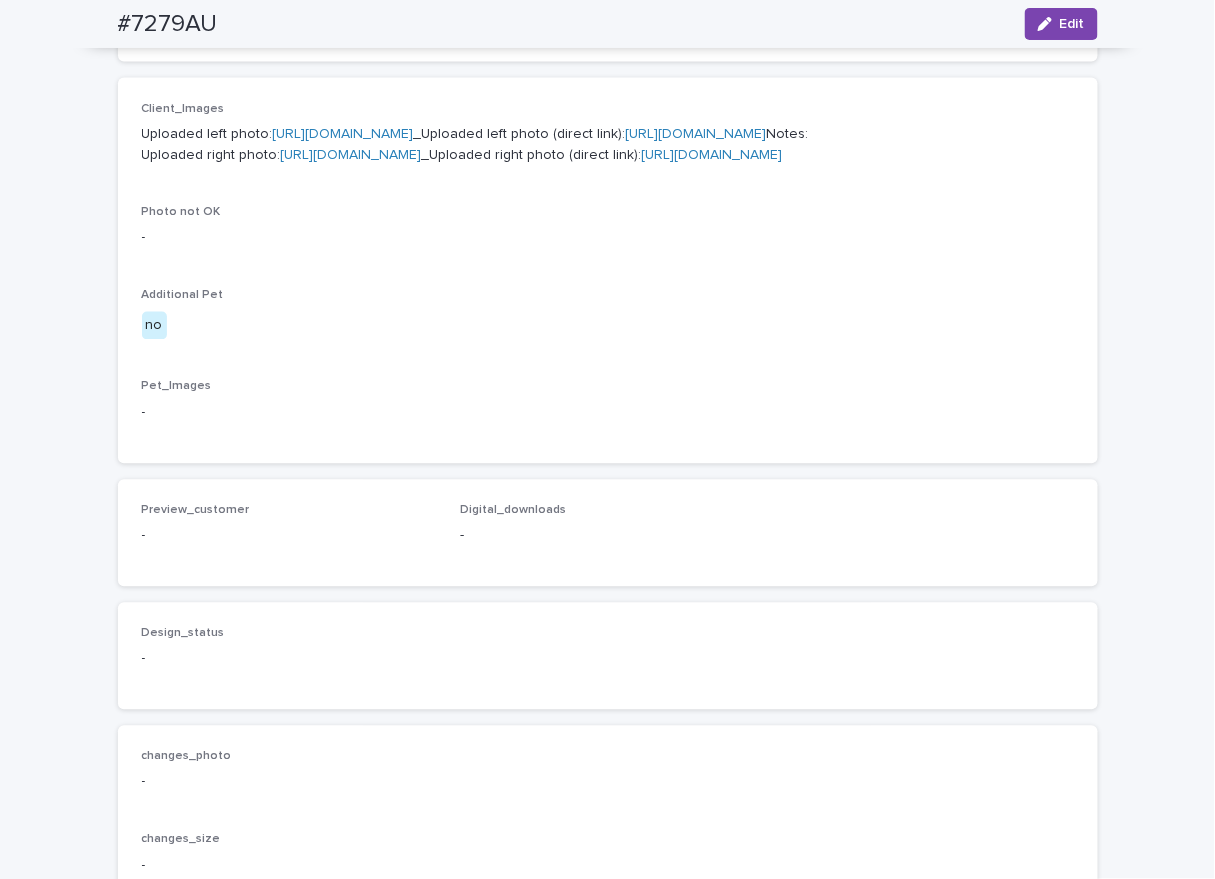 scroll, scrollTop: 0, scrollLeft: 0, axis: both 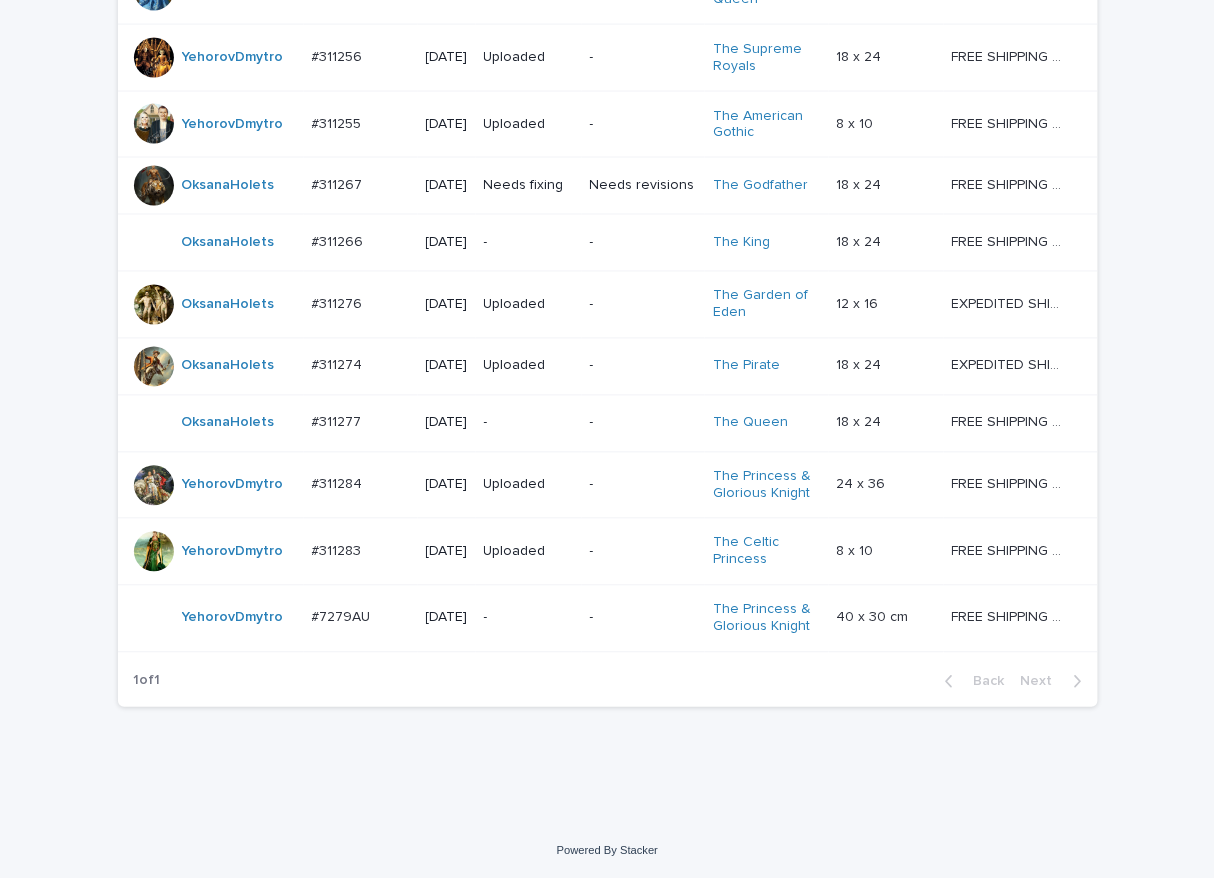 click on "Orders V3 MA Priority Fast Track Priority Expedited Orders to Take Normal Orders to Take Check Your Order Freelancers in Progress Orders V3 Check Your Order Normal Orders To Take Take orders from the top. Don't forget to take digital download & canvas lines too! Loading... Saving… Loading... Saving… Check Your Order Artist Name Date Design_status Customer_status Product_Title Product_Variant Shipping_Title TaoNguyen   Do_not_delete Do_not_delete   - Uploaded - - - -   - -   YuliyaSergeeva   #268742 #268742   2024-11-29 Needs fixing Needs revisions The General   12 x 16 12 x 16   FREE SHIPPING - preview in 1-2 business days, after your approval delivery will take 5-10 business days. FREE SHIPPING - preview in 1-2 business days, after your approval delivery will take 5-10 business days.   RolaineSanJuan   #301204_T #301204_T   2025-05-26 - - Change your picture   - -   - -   Apricia   #310428 #310428   2025-06-23 Needs fixing Needs revisions The Great Scotsman   12 x 16 12 x 16       #311224" at bounding box center [607, 16] 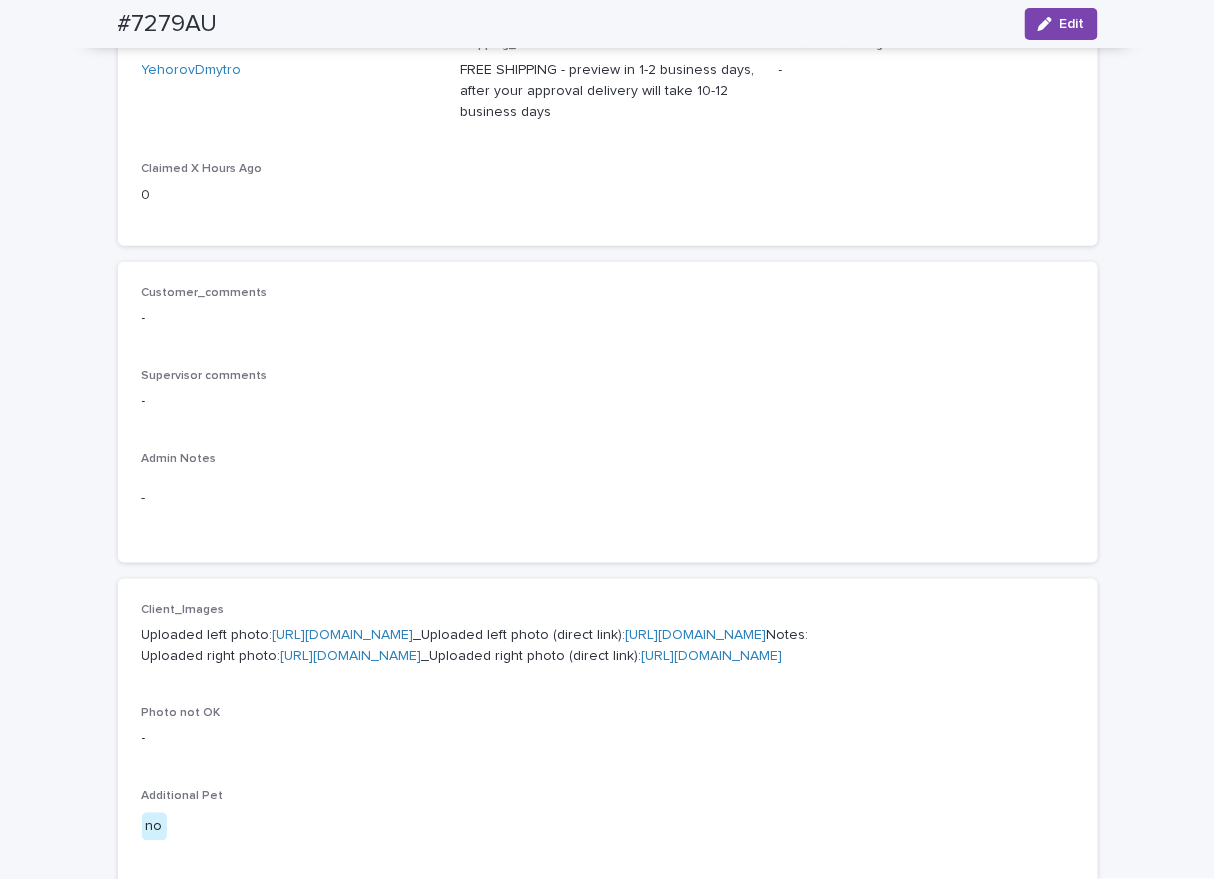 scroll, scrollTop: 329, scrollLeft: 0, axis: vertical 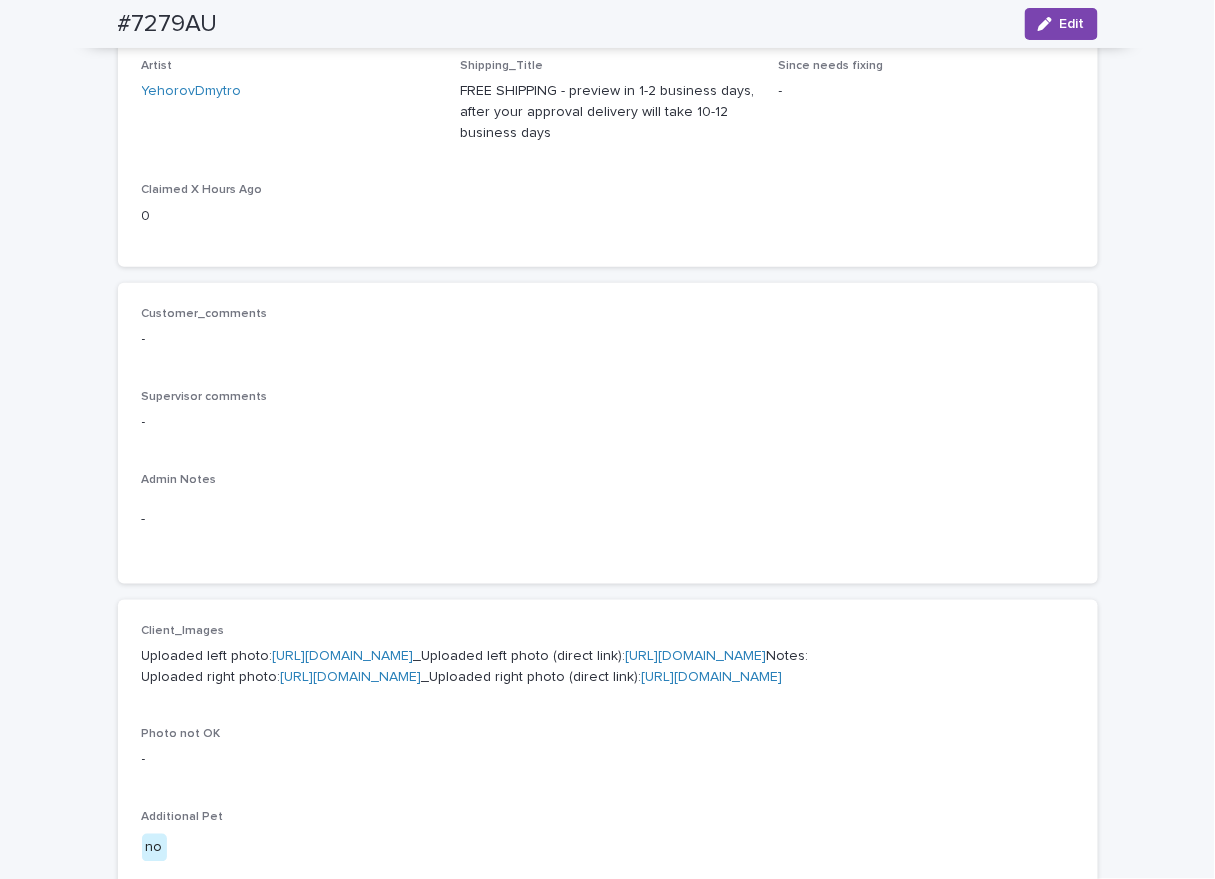 click on "https://cdn.shopify.com-uploadkit.app/s/files/1/0033/4807/0511/files/download.html?id=32a9c112-d787-455c-8a46-662ff5bde06b&uu=d7e9cd33-f437-4de9-b474-0ffdac6023b9&mo=&fi=NTE2NDQyOTk1XzEwMjM3MDcyNjY2Mzg1NjczXzc2NjkyMjQ3MDg5Njk0MTI3NjZfbi5qcGc=&wi=875&he=1416&mi=aW1hZ2UvanBlZw==&up=ce8a0b&image=true" at bounding box center (343, 656) 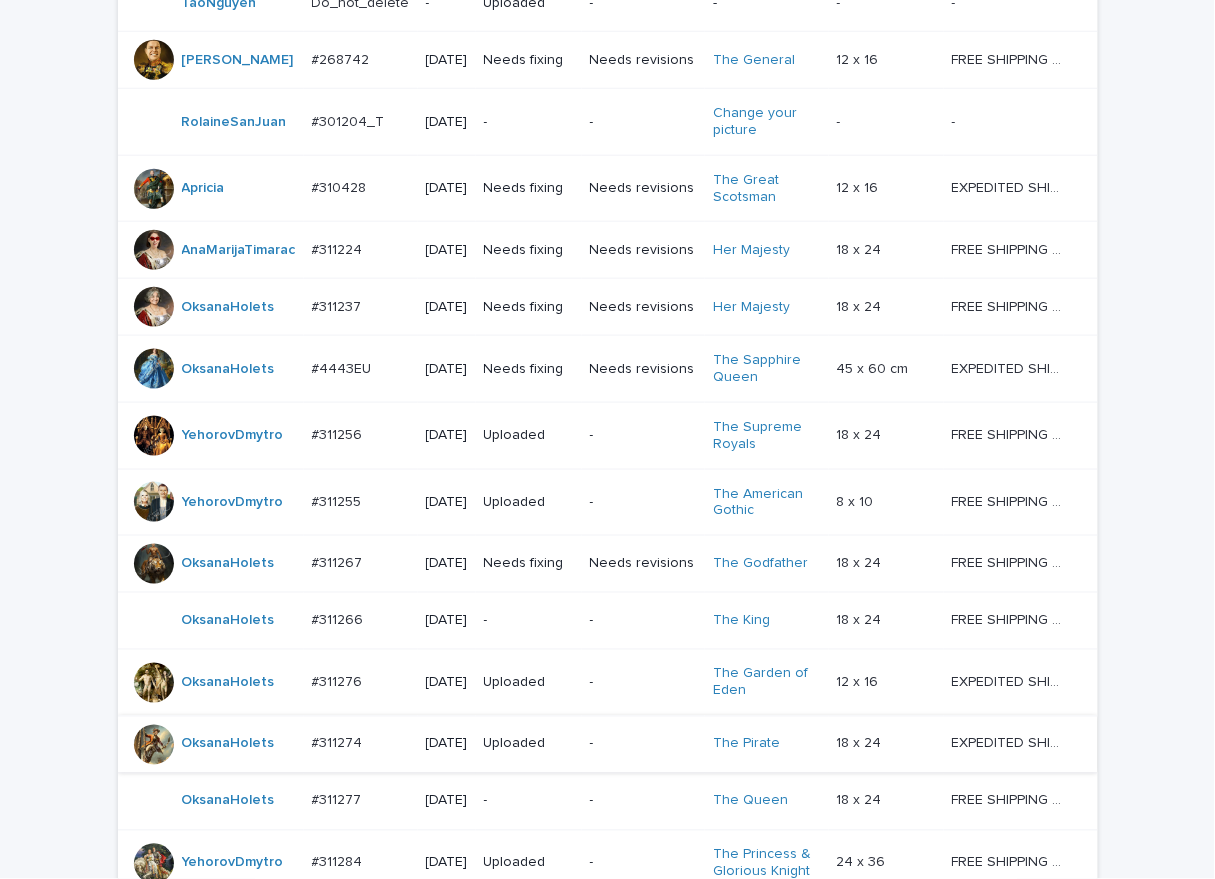 scroll, scrollTop: 916, scrollLeft: 0, axis: vertical 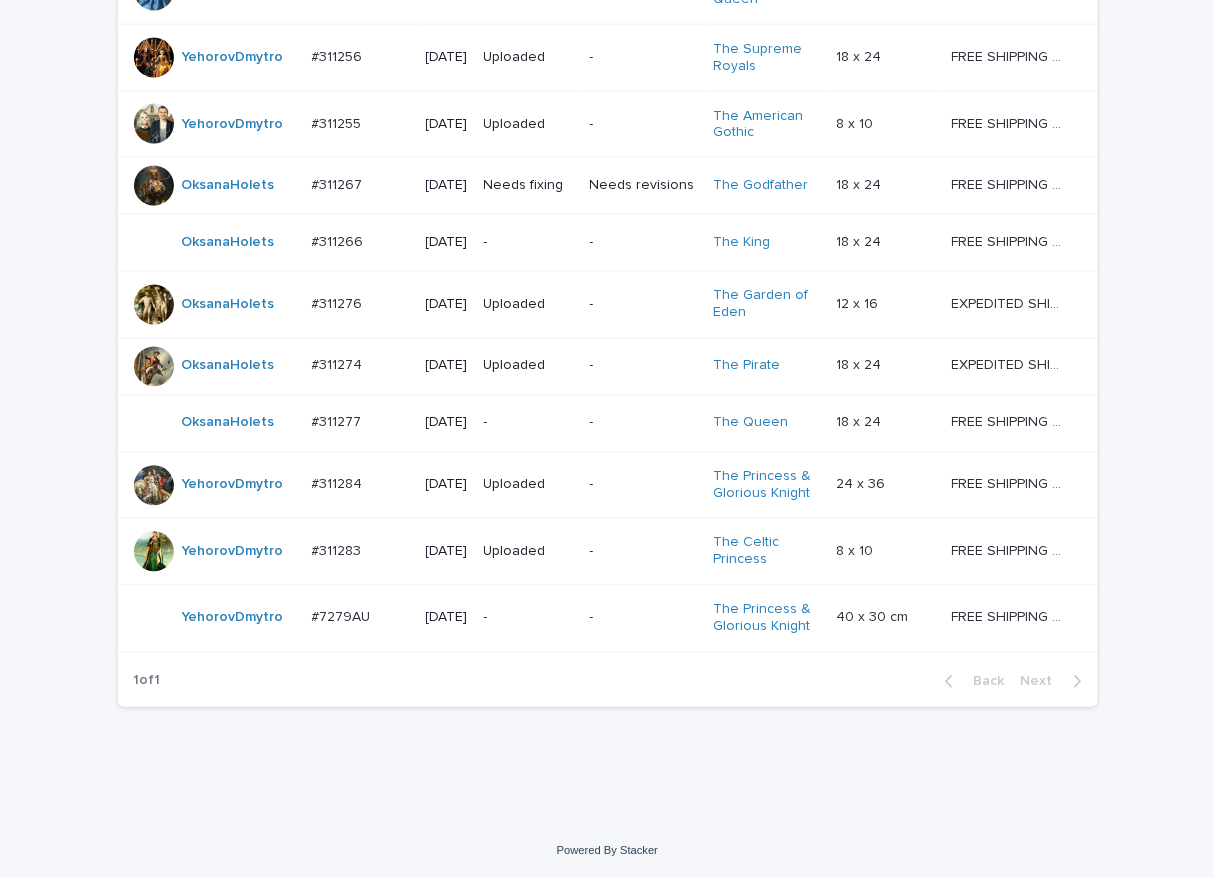 click on "Orders V3 MA Priority Fast Track Priority Expedited Orders to Take Normal Orders to Take Check Your Order Freelancers in Progress Orders V3 Check Your Order Normal Orders To Take Take orders from the top. Don't forget to take digital download & canvas lines too! Loading... Saving… Loading... Saving… Check Your Order Artist Name Date Design_status Customer_status Product_Title Product_Variant Shipping_Title TaoNguyen   Do_not_delete Do_not_delete   - Uploaded - - - -   - -   YuliyaSergeeva   #268742 #268742   2024-11-29 Needs fixing Needs revisions The General   12 x 16 12 x 16   FREE SHIPPING - preview in 1-2 business days, after your approval delivery will take 5-10 business days. FREE SHIPPING - preview in 1-2 business days, after your approval delivery will take 5-10 business days.   RolaineSanJuan   #301204_T #301204_T   2025-05-26 - - Change your picture   - -   - -   Apricia   #310428 #310428   2025-06-23 Needs fixing Needs revisions The Great Scotsman   12 x 16 12 x 16       #311224" at bounding box center (607, 16) 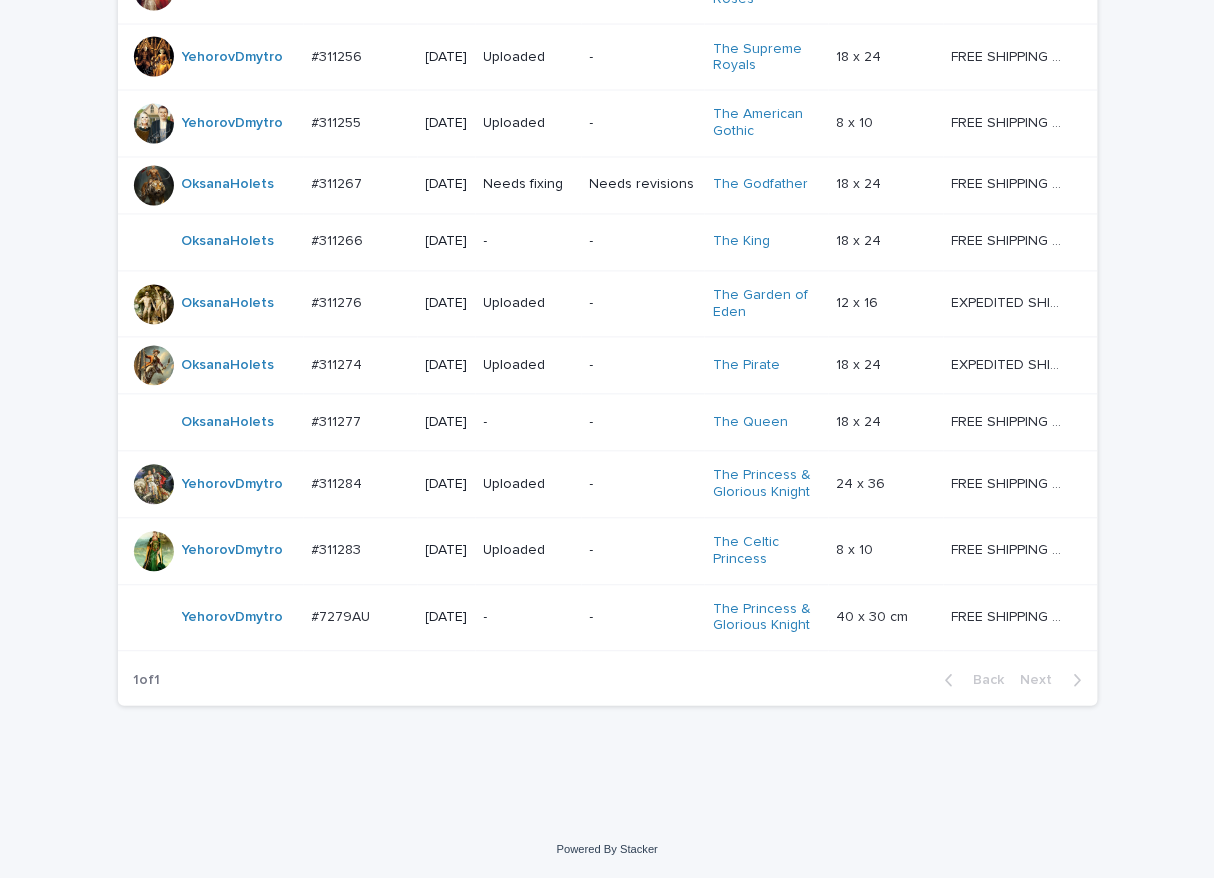 scroll, scrollTop: 949, scrollLeft: 0, axis: vertical 